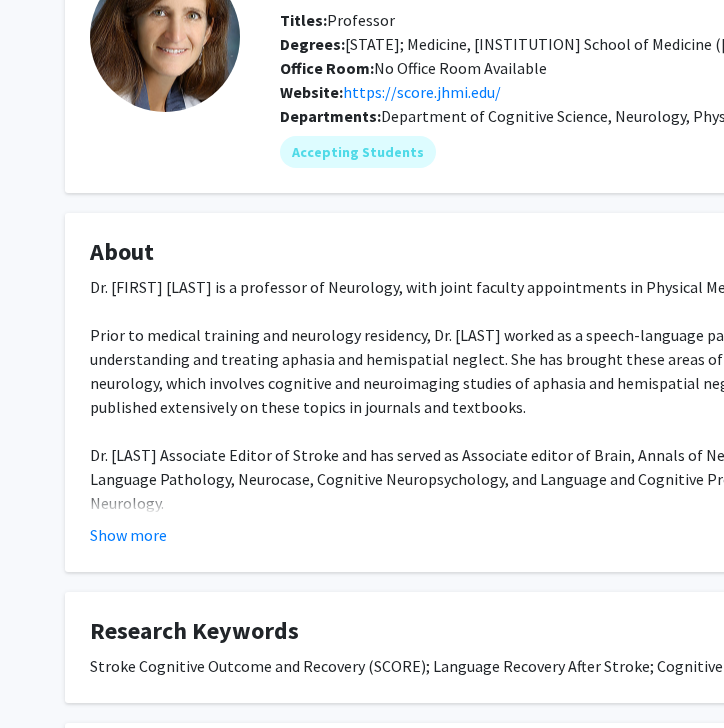 scroll, scrollTop: 151, scrollLeft: 0, axis: vertical 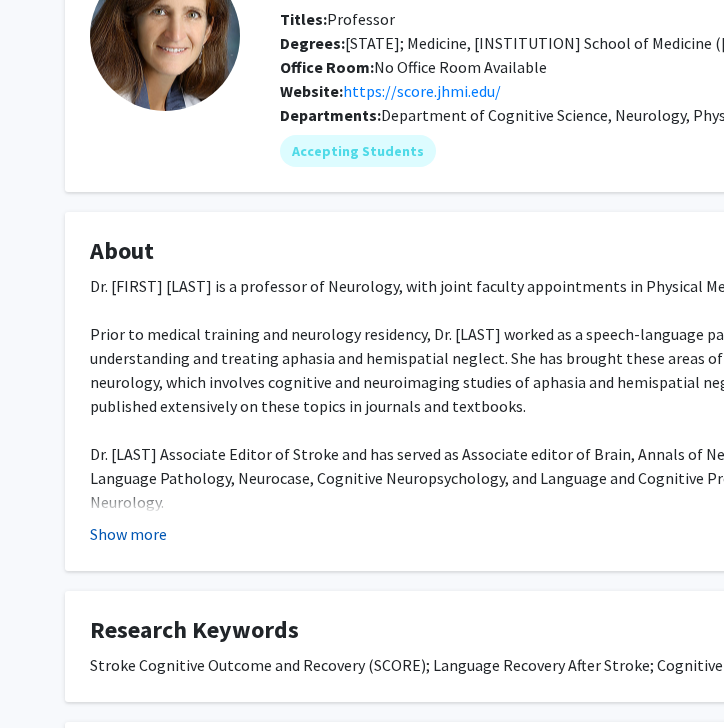 click on "Show more" 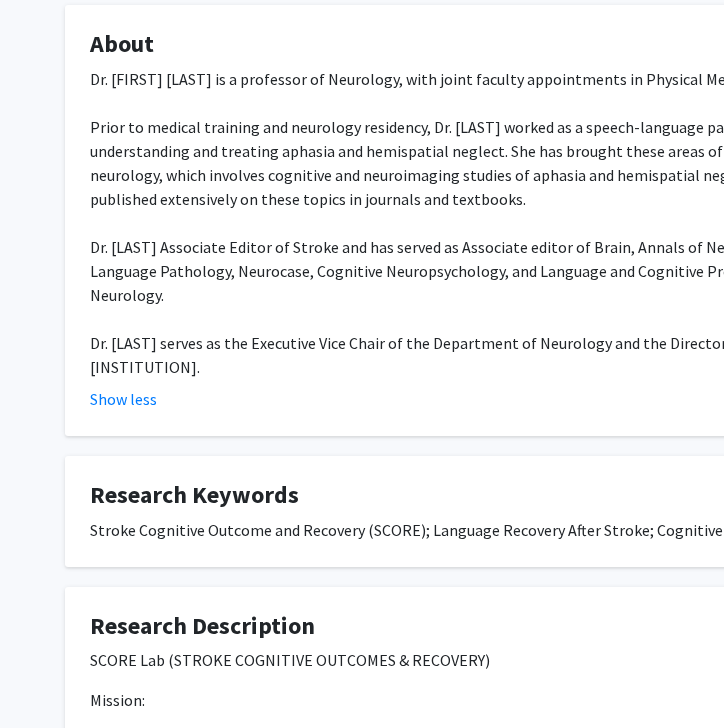 scroll, scrollTop: 360, scrollLeft: 0, axis: vertical 